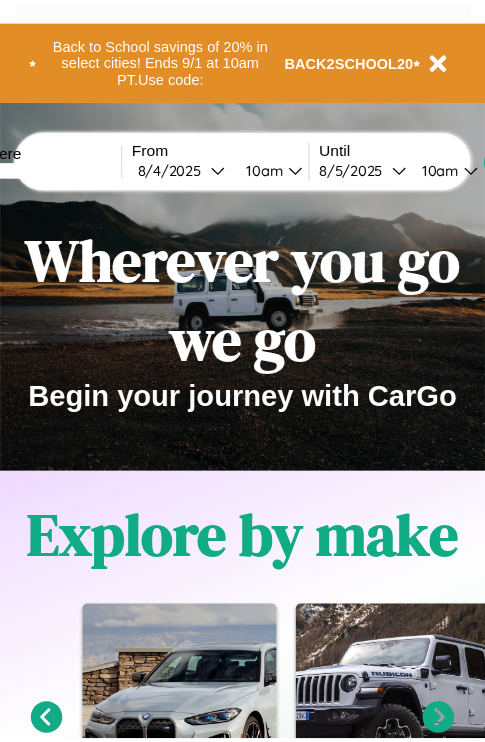 scroll, scrollTop: 0, scrollLeft: 0, axis: both 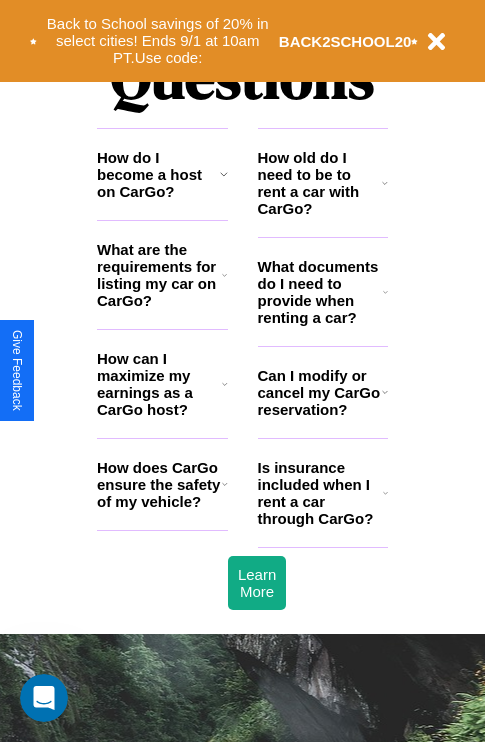 click on "How old do I need to be to rent a car with CarGo?" at bounding box center (320, 183) 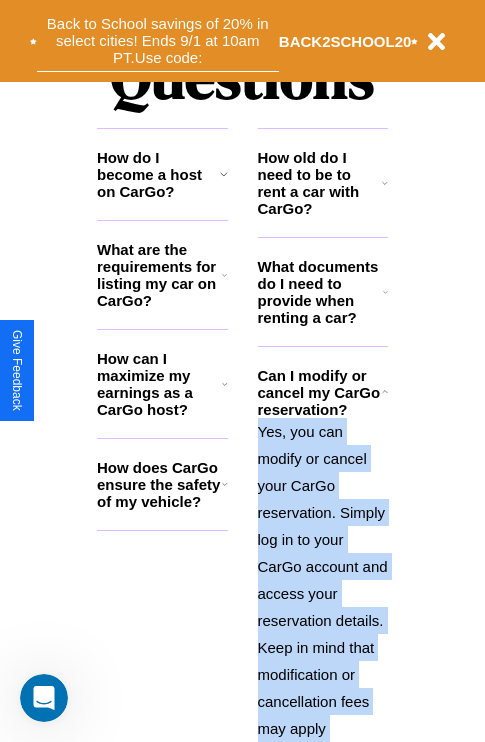 click on "Back to School savings of 20% in select cities! Ends 9/1 at 10am PT.  Use code:" at bounding box center [158, 41] 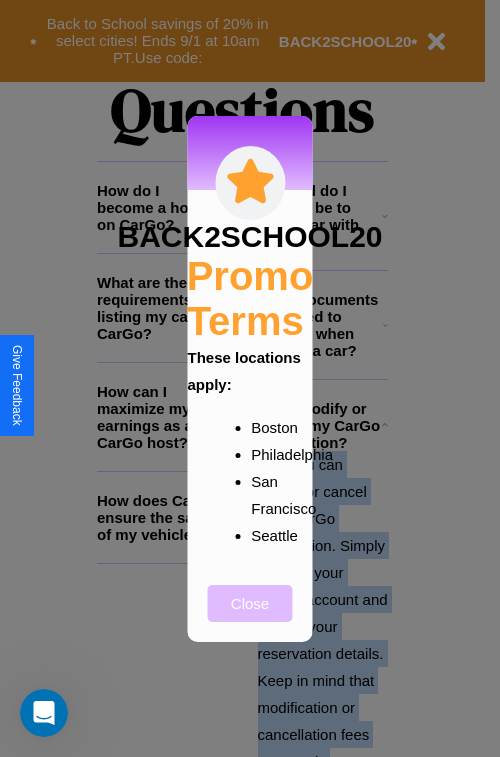 click on "Close" at bounding box center (250, 603) 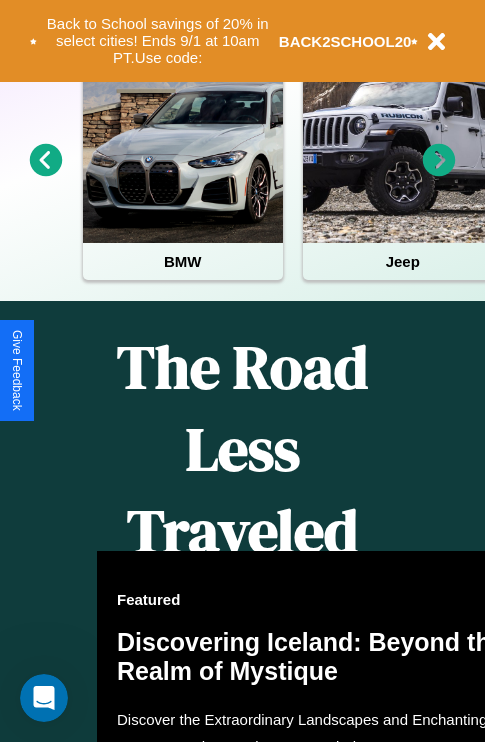 scroll, scrollTop: 0, scrollLeft: 0, axis: both 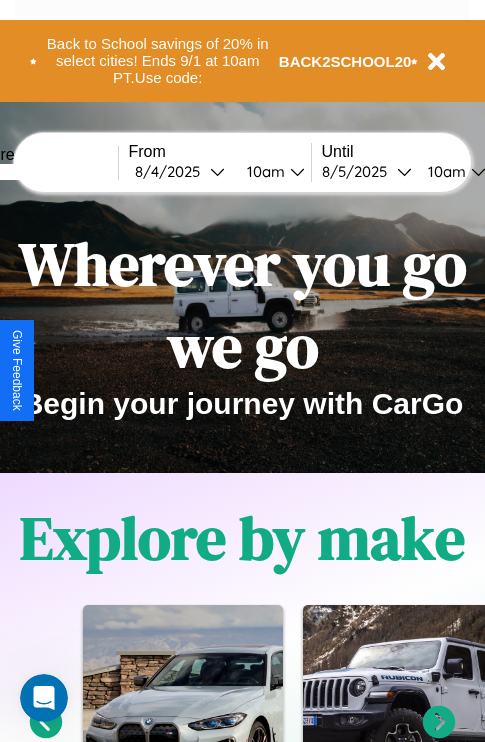 click at bounding box center (43, 172) 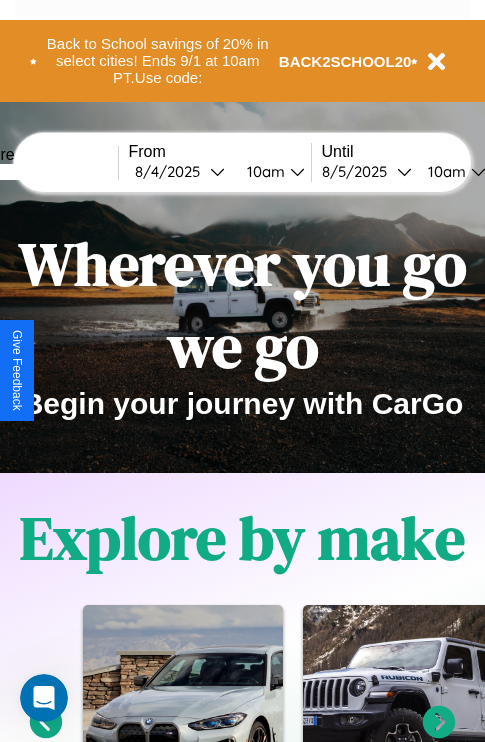 type on "****" 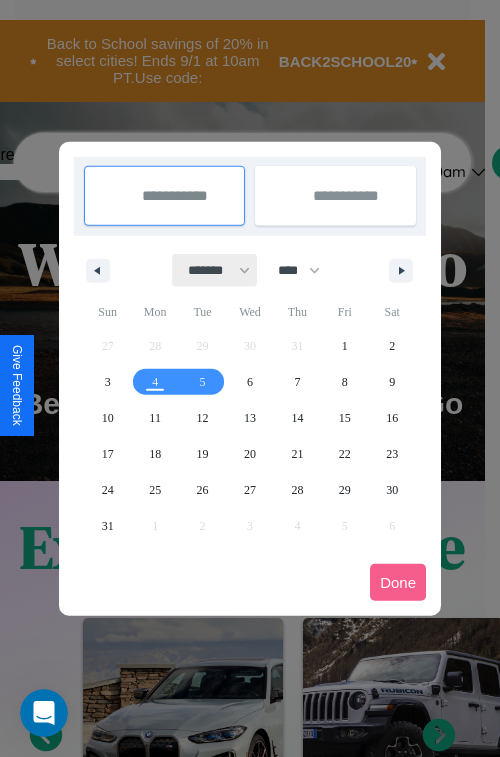 click on "******* ******** ***** ***** *** **** **** ****** ********* ******* ******** ********" at bounding box center [215, 270] 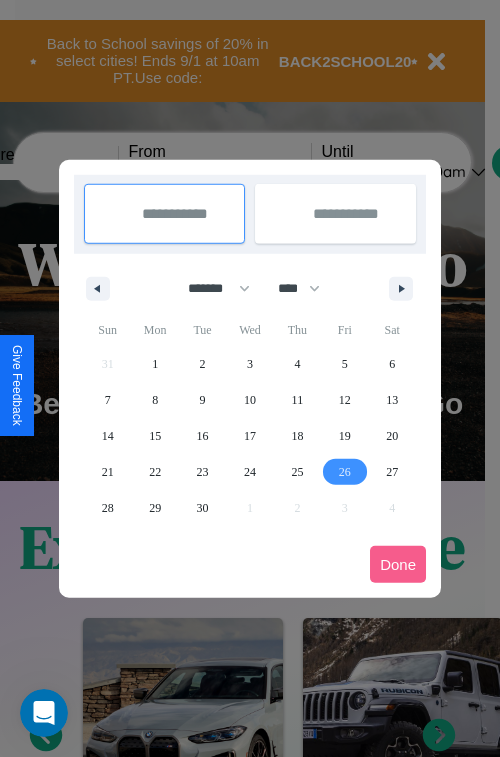 click on "26" at bounding box center [345, 472] 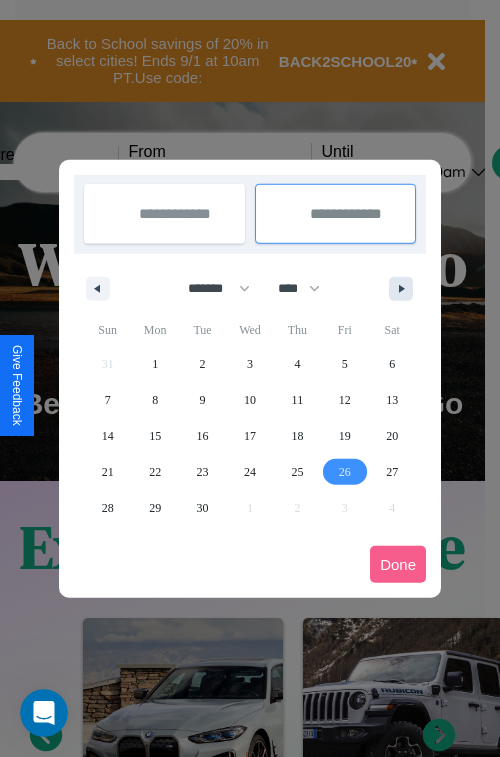 click at bounding box center (405, 289) 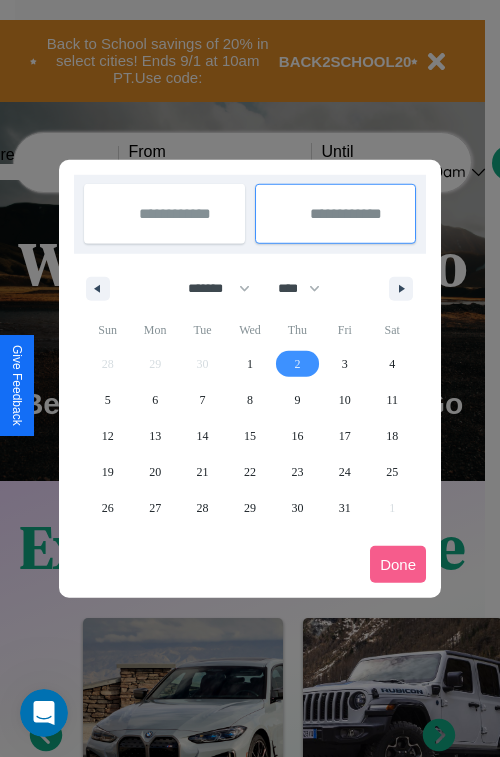 click on "2" at bounding box center (297, 364) 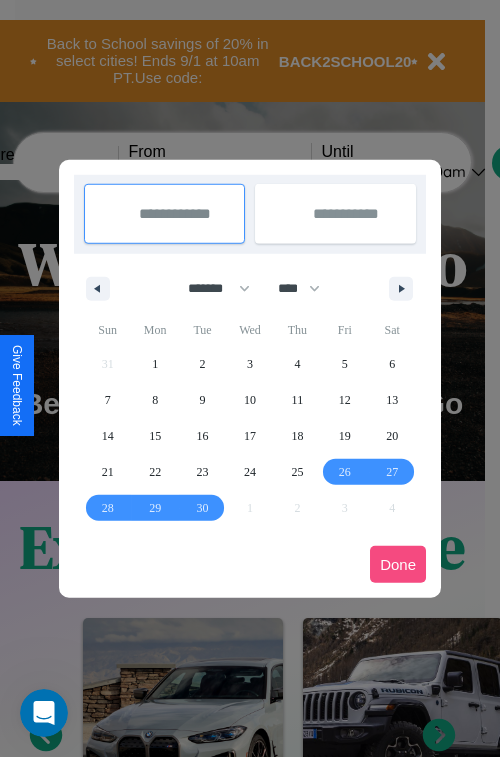 click on "Done" at bounding box center (398, 564) 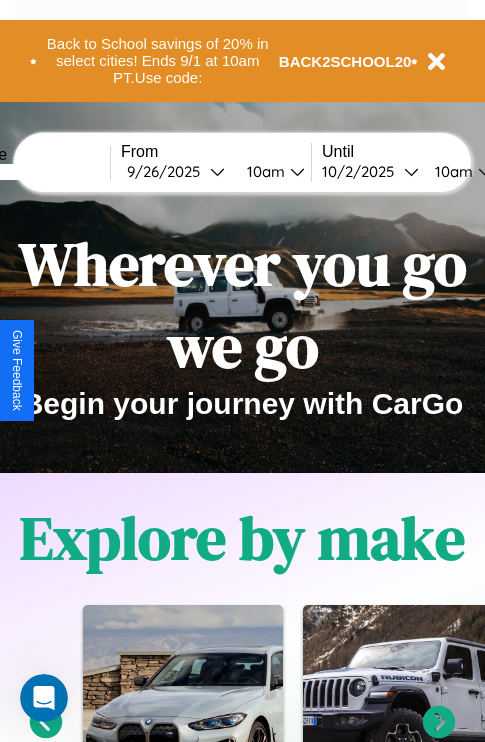 scroll, scrollTop: 0, scrollLeft: 76, axis: horizontal 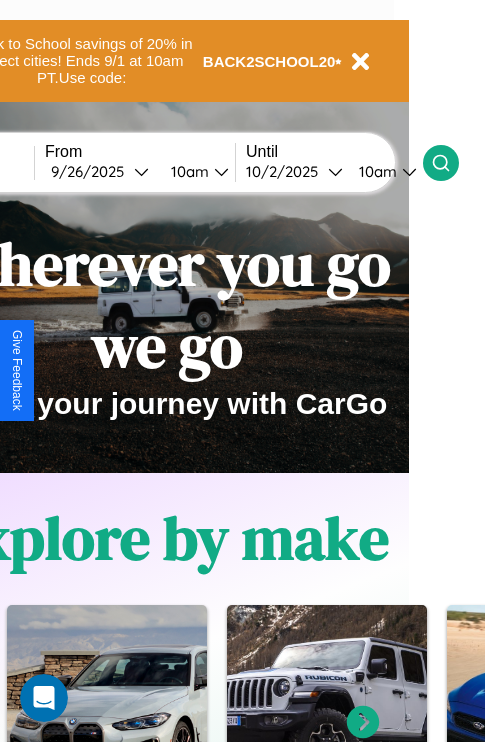 click 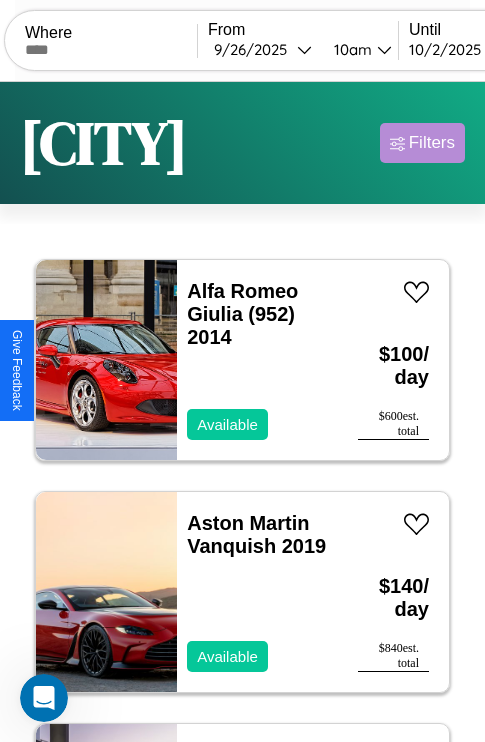 click on "Filters" at bounding box center [432, 143] 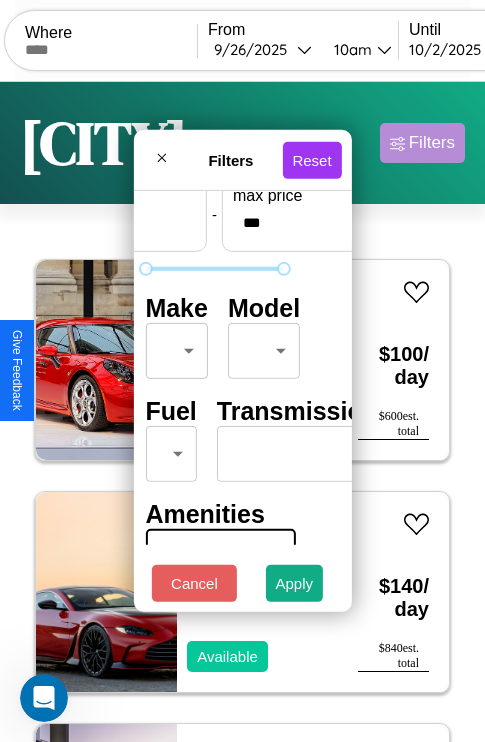 scroll, scrollTop: 162, scrollLeft: 63, axis: both 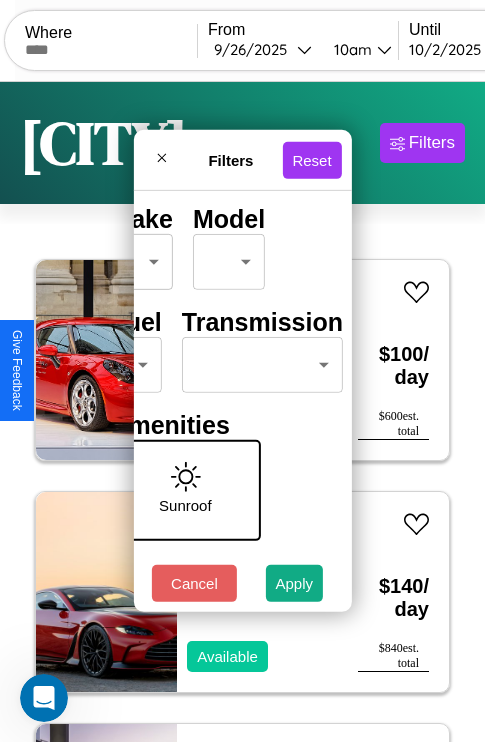 click on "CarGo Where From [DATE] [TIME] Until [DATE] [TIME] Become a Host Login Sign Up [CITY] Filters 35  cars in this area These cars can be picked up in this city. Alfa Romeo   Giulia ([PHONE])   [YEAR] Available $ 100  / day $ 600  est. total Aston Martin   Vanquish   [YEAR] Available $ 140  / day $ 840  est. total GMC   Transit Coach   [YEAR] Available $ 150  / day $ 900  est. total Lincoln   Town Car   [YEAR] Available $ 160  / day $ 960  est. total Subaru   B9 Tribeca   [YEAR] Available $ 110  / day $ 660  est. total Lincoln   LS   [YEAR] Unavailable $ 70  / day $ 420  est. total Bentley   Eight   [YEAR] Available $ 90  / day $ 540  est. total Dodge   Magnum   [YEAR] Unavailable $ 100  / day $ 600  est. total Nissan   Juke   [YEAR] Available $ 40  / day $ 240  est. total Buick   Envision   [YEAR] Available $ 150  / day $ 900  est. total Jeep   Comanche   [YEAR] Available $ 90  / day $ 540  est. total Mercedes   SLK-Class   [YEAR] Unavailable $ 50  / day $ 300  est. total Volkswagen   Scirocco   [YEAR] Unavailable $ 110  / day $ 660" at bounding box center [242, 412] 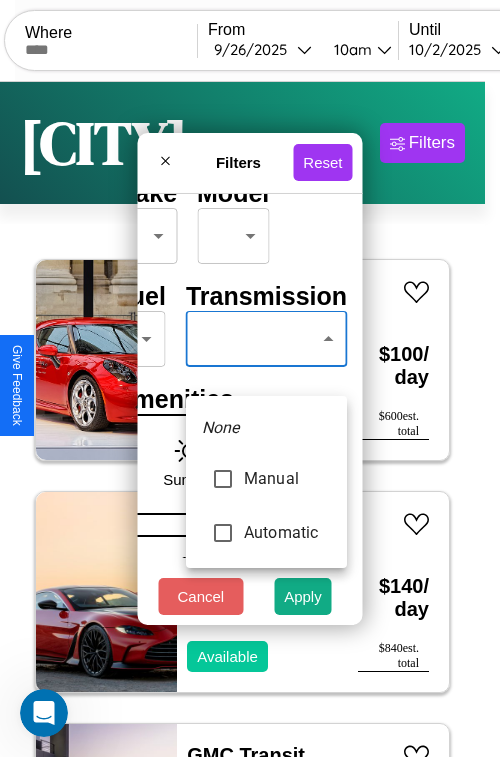 type on "******" 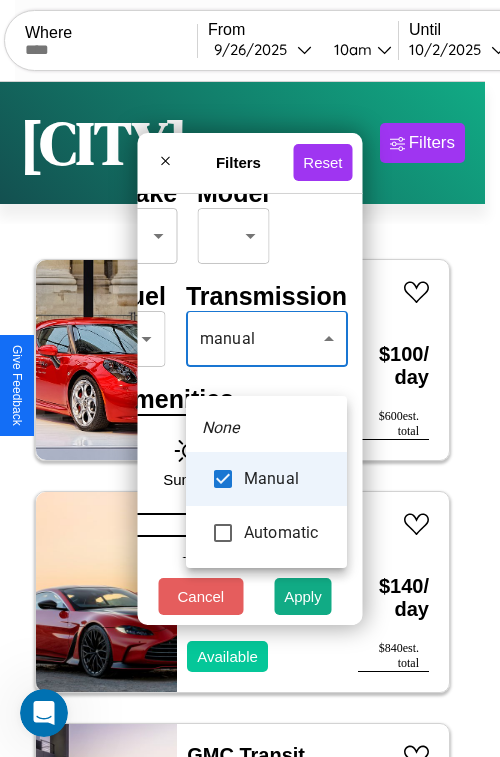 click at bounding box center [250, 378] 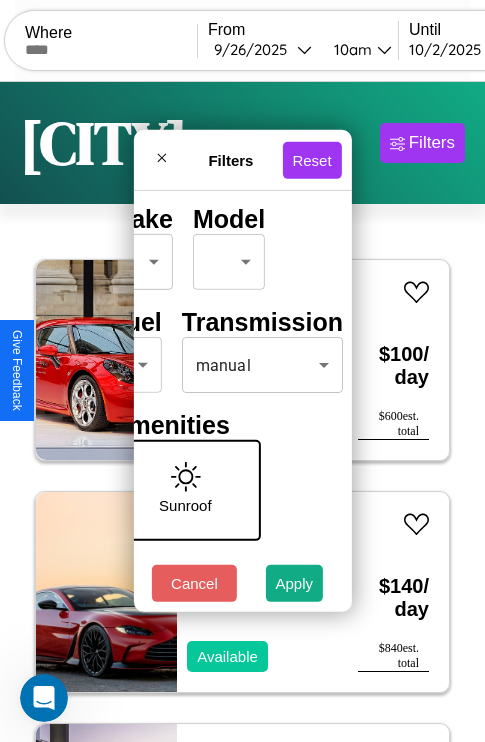 scroll, scrollTop: 0, scrollLeft: 124, axis: horizontal 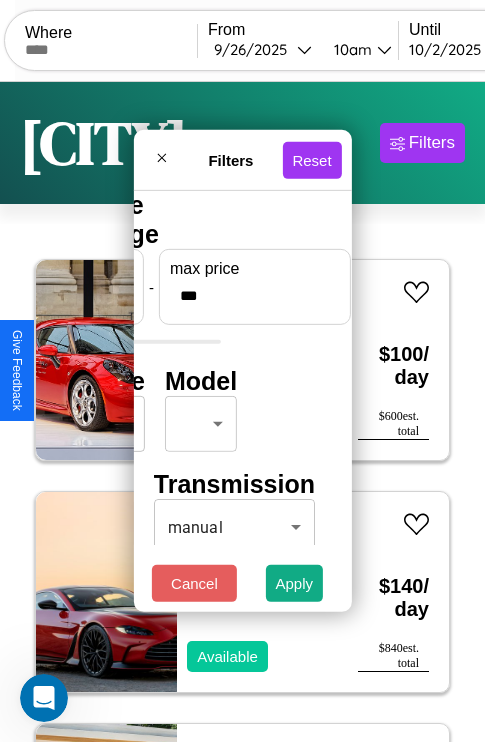 type on "***" 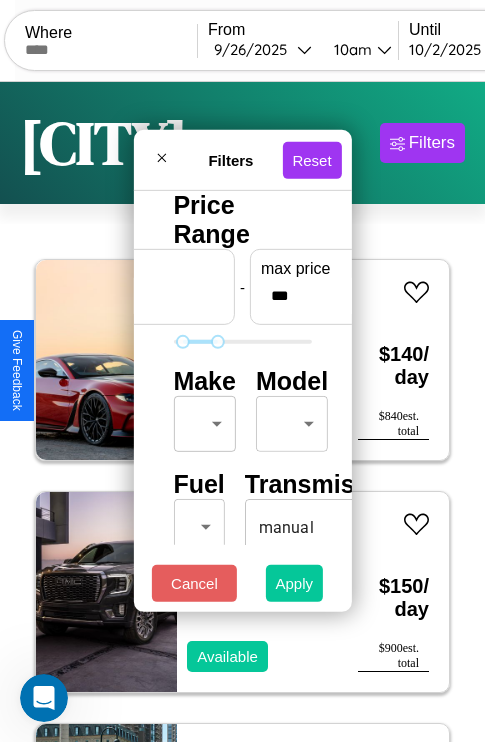 type on "**" 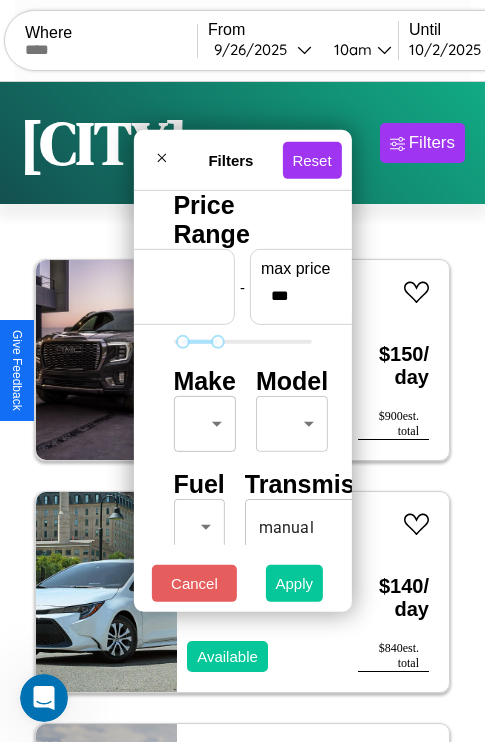 click on "Apply" at bounding box center [295, 583] 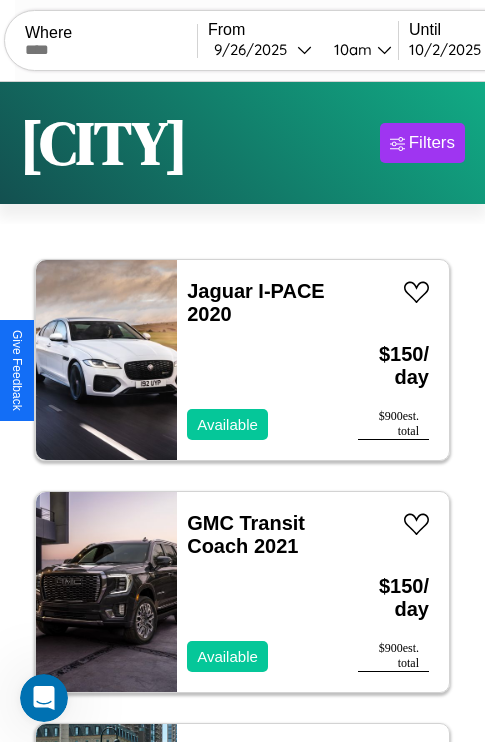 scroll, scrollTop: 95, scrollLeft: 0, axis: vertical 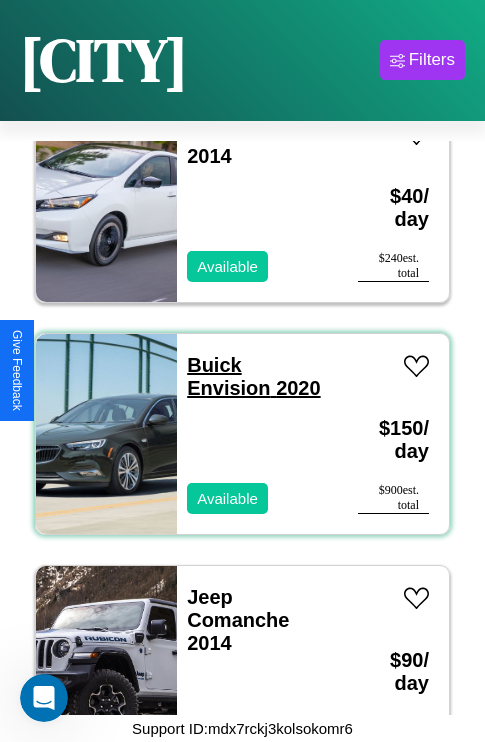 click on "[CAR_BRAND]   [CAR_MODEL]   [YEAR]" at bounding box center (253, 376) 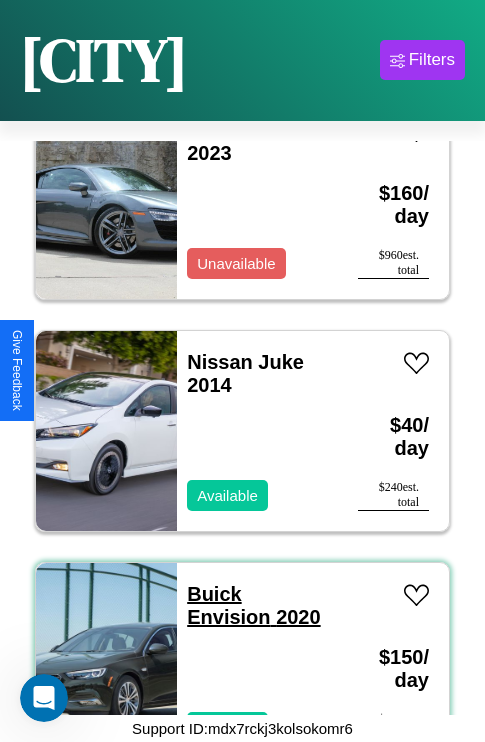 scroll, scrollTop: 3787, scrollLeft: 0, axis: vertical 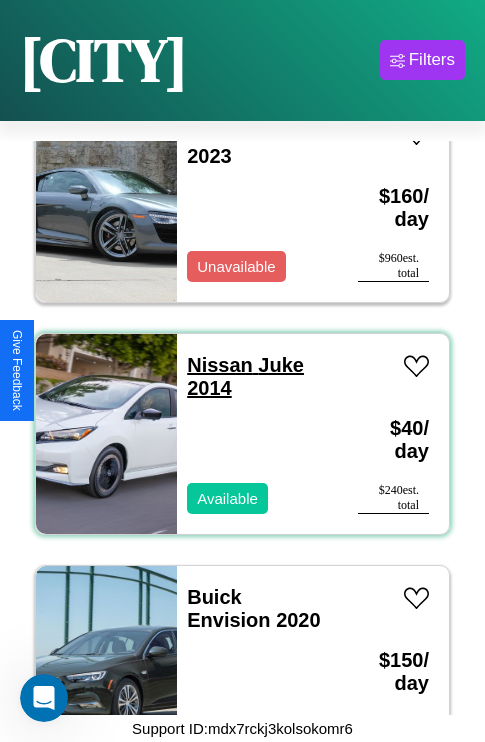 click on "Nissan   Juke   2014" at bounding box center (245, 376) 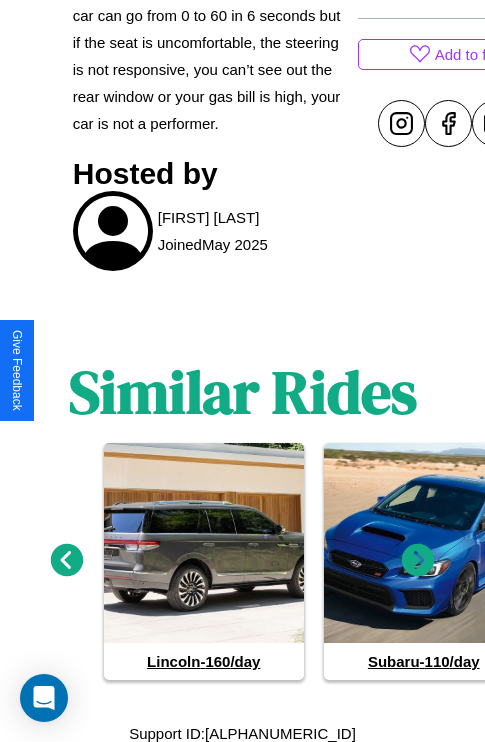 scroll, scrollTop: 1033, scrollLeft: 0, axis: vertical 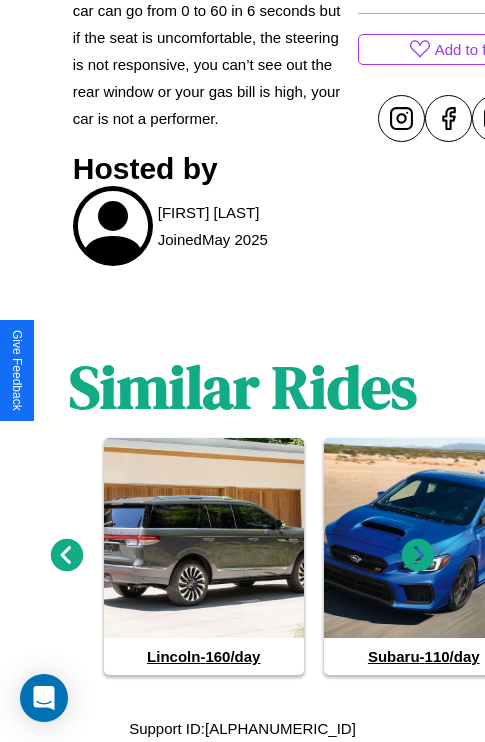 click 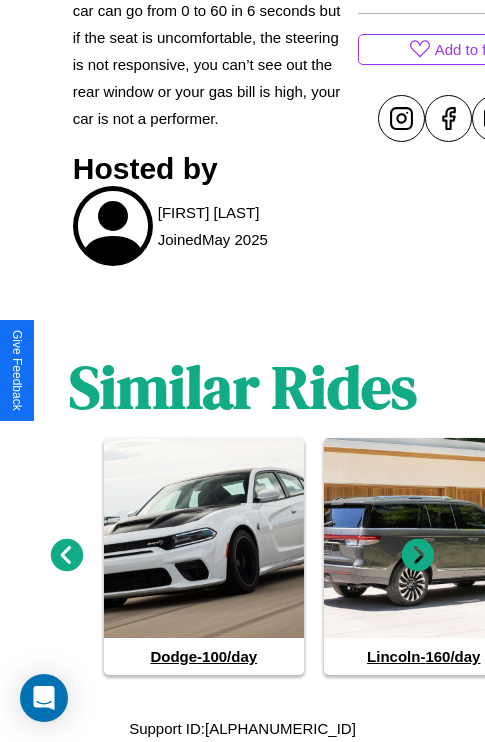 click 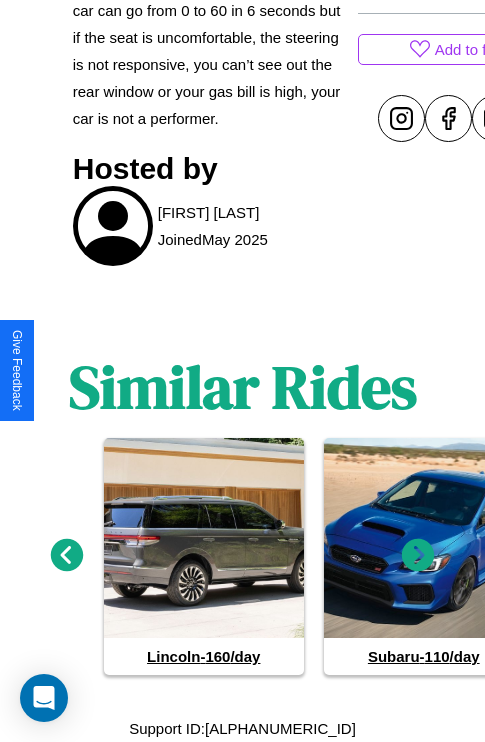 click 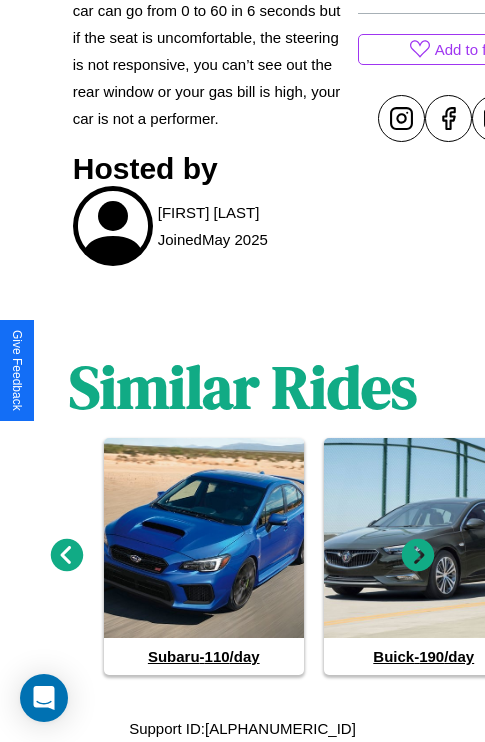 click 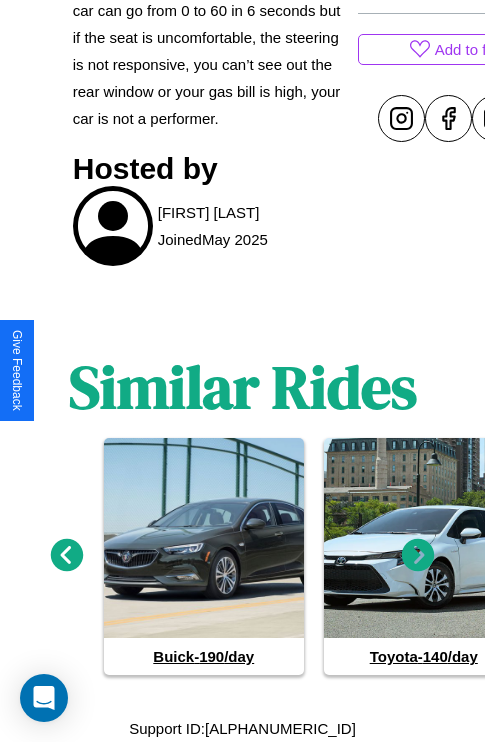 click 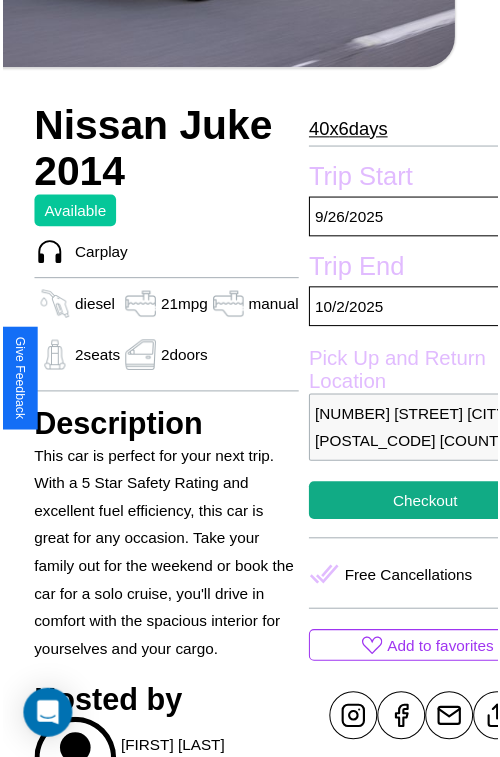 scroll, scrollTop: 640, scrollLeft: 72, axis: both 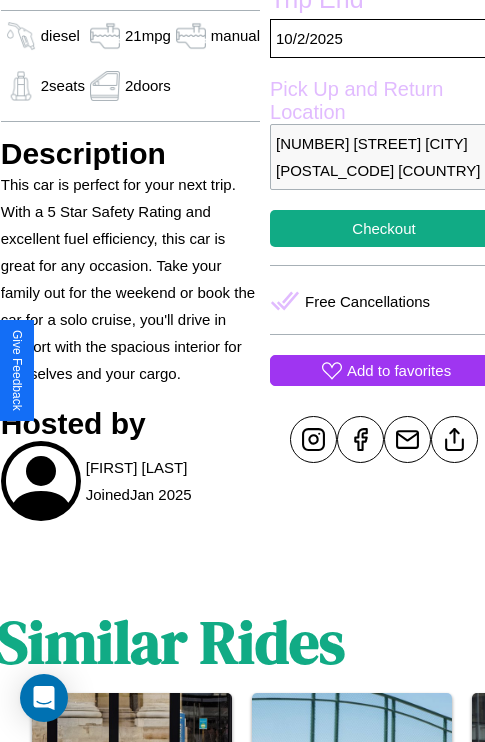 click on "Add to favorites" at bounding box center [399, 370] 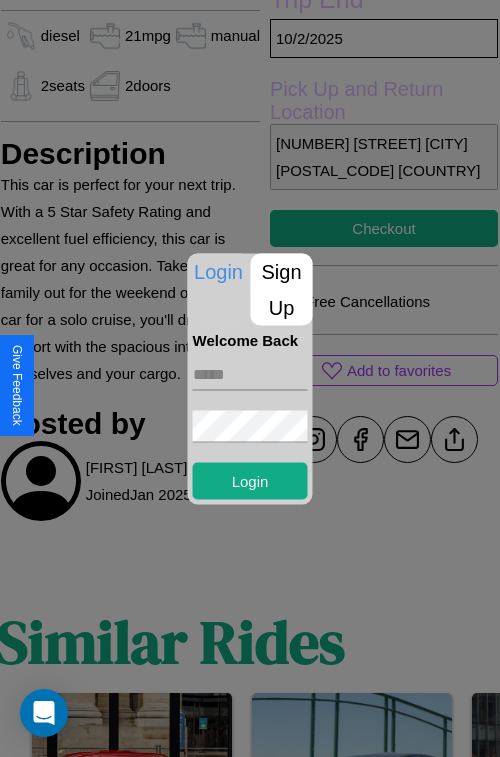 click on "Sign Up" at bounding box center [282, 289] 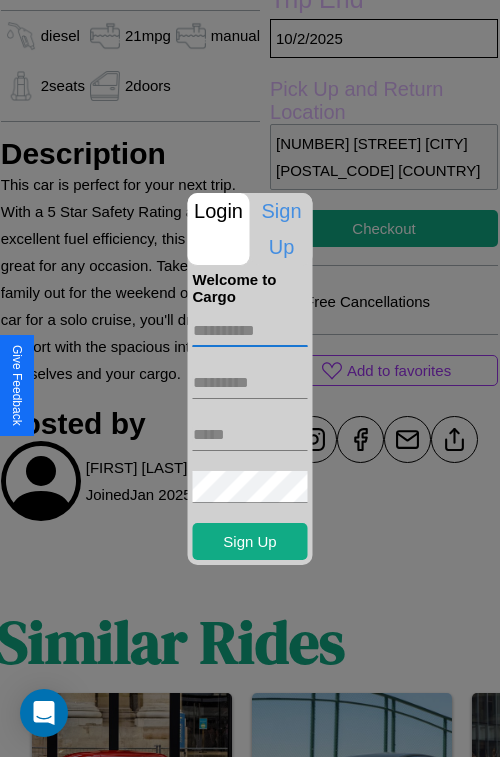 click at bounding box center (250, 331) 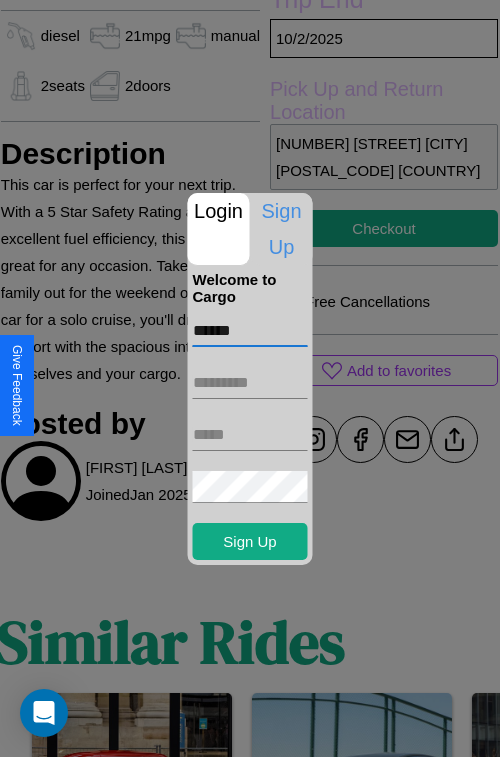 type on "******" 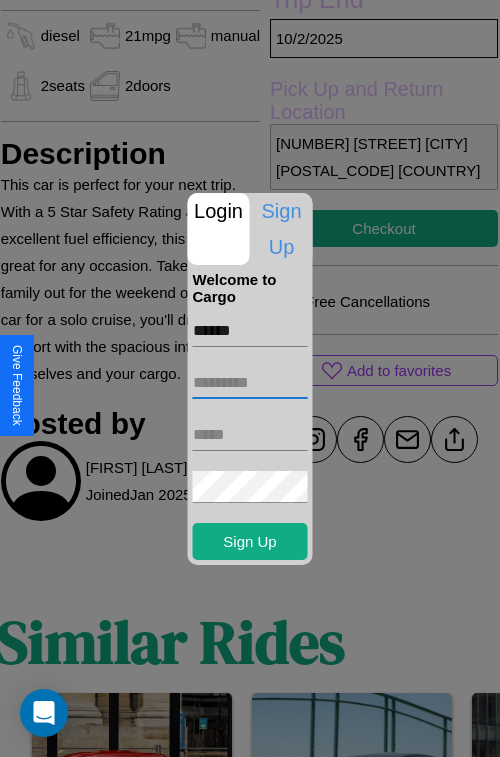 click at bounding box center [250, 383] 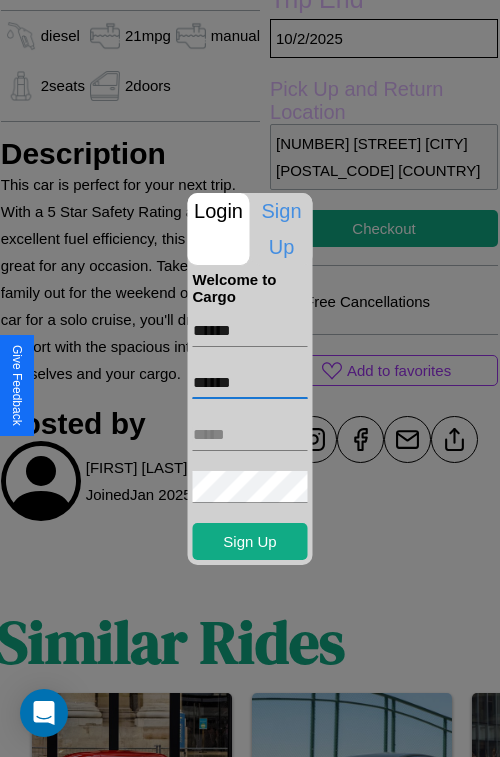 type on "******" 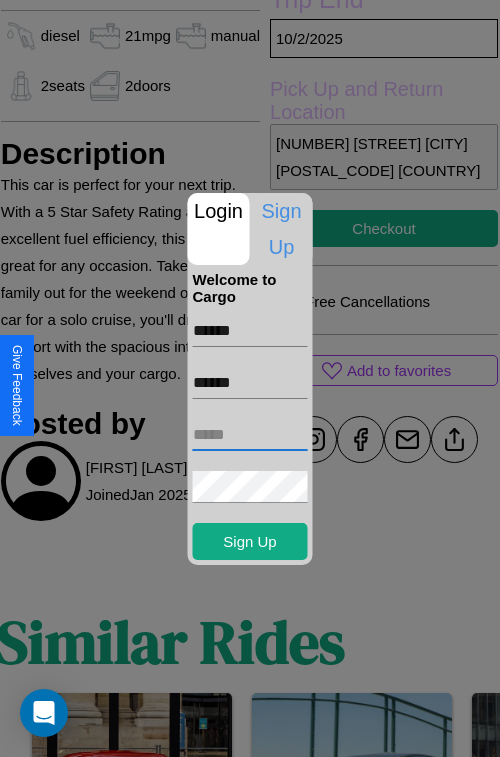 click at bounding box center [250, 435] 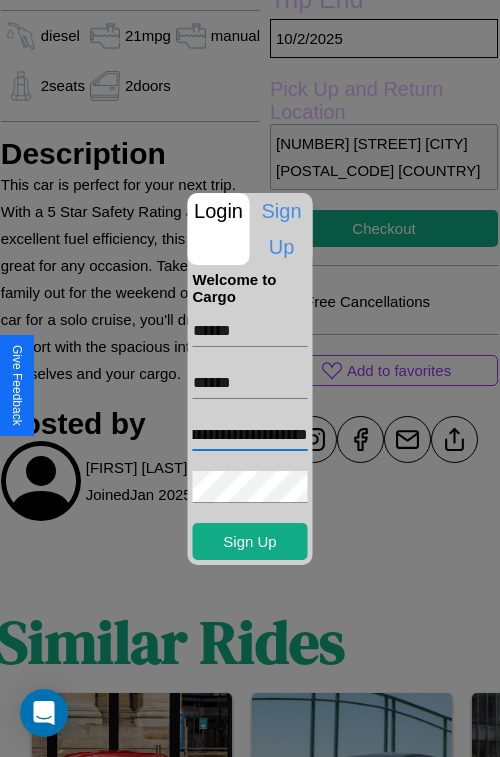 scroll, scrollTop: 0, scrollLeft: 86, axis: horizontal 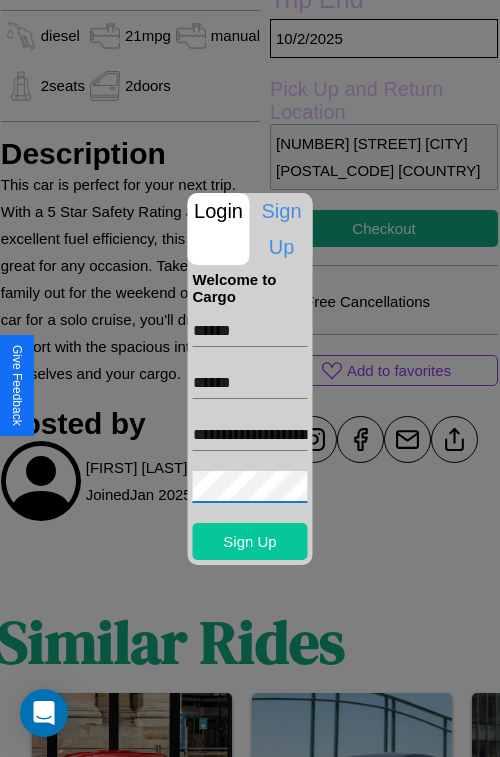 click on "Sign Up" at bounding box center [250, 541] 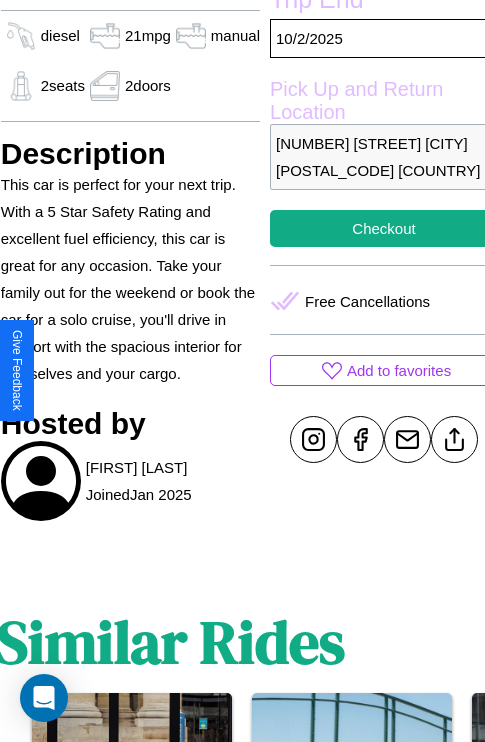 scroll, scrollTop: 640, scrollLeft: 72, axis: both 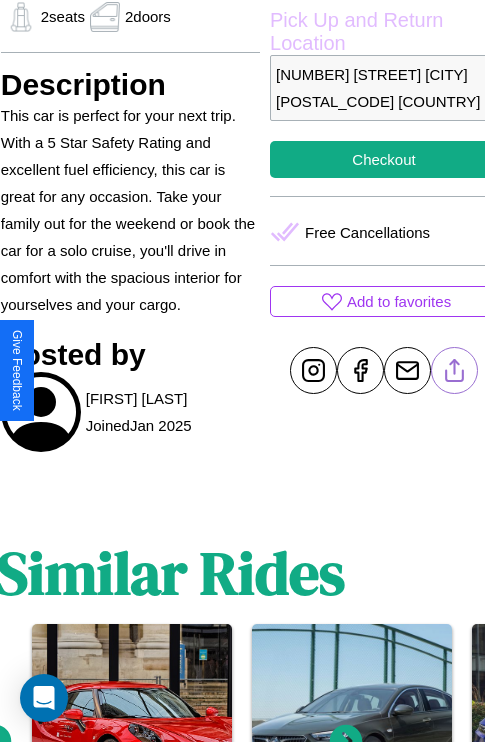 click 